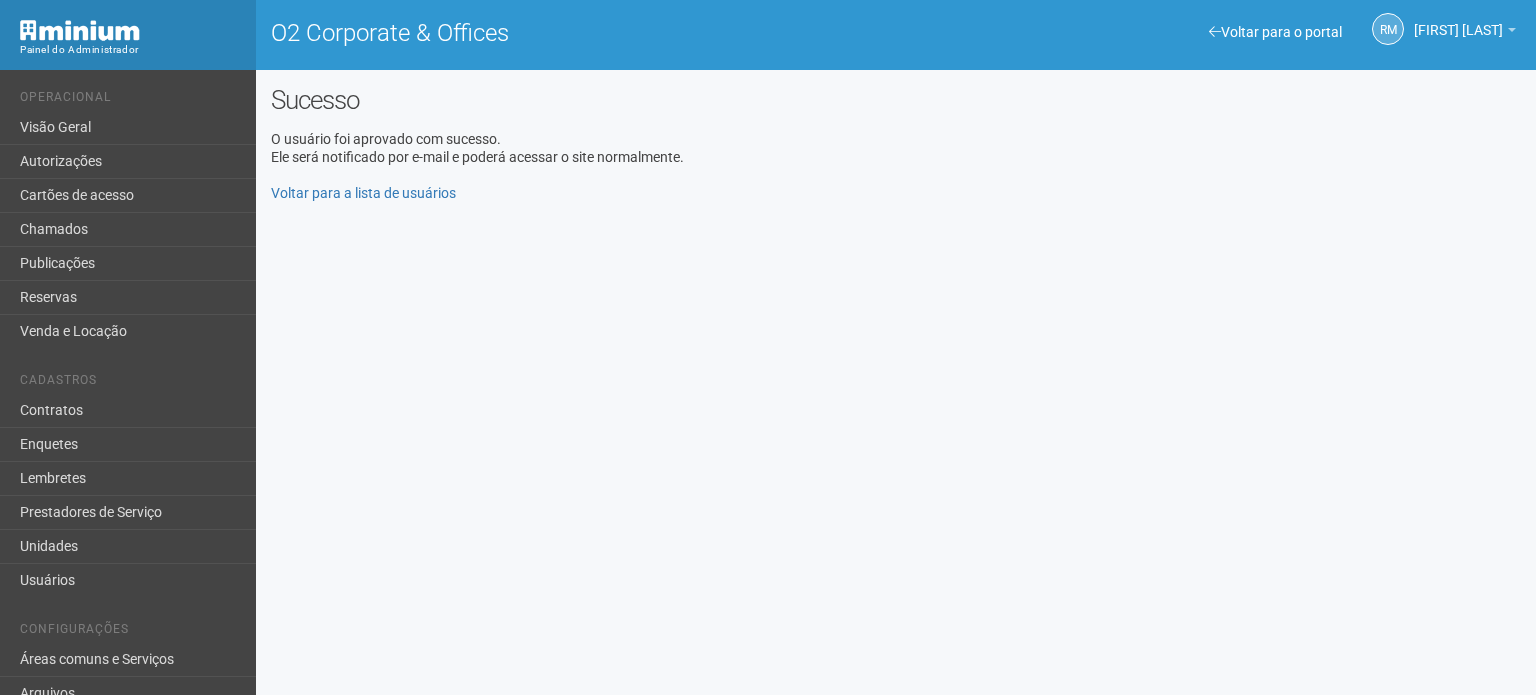 scroll, scrollTop: 0, scrollLeft: 0, axis: both 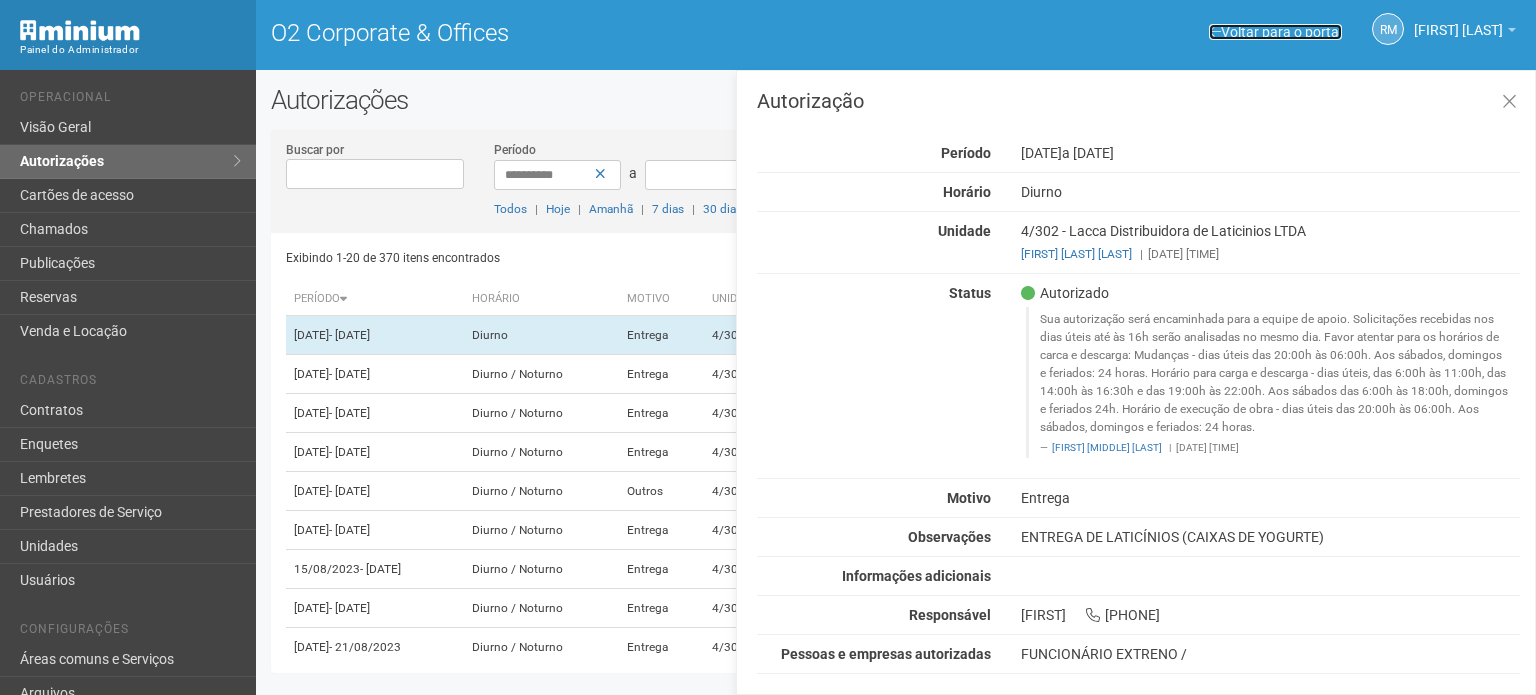 click on "Voltar para o portal" at bounding box center (1275, 32) 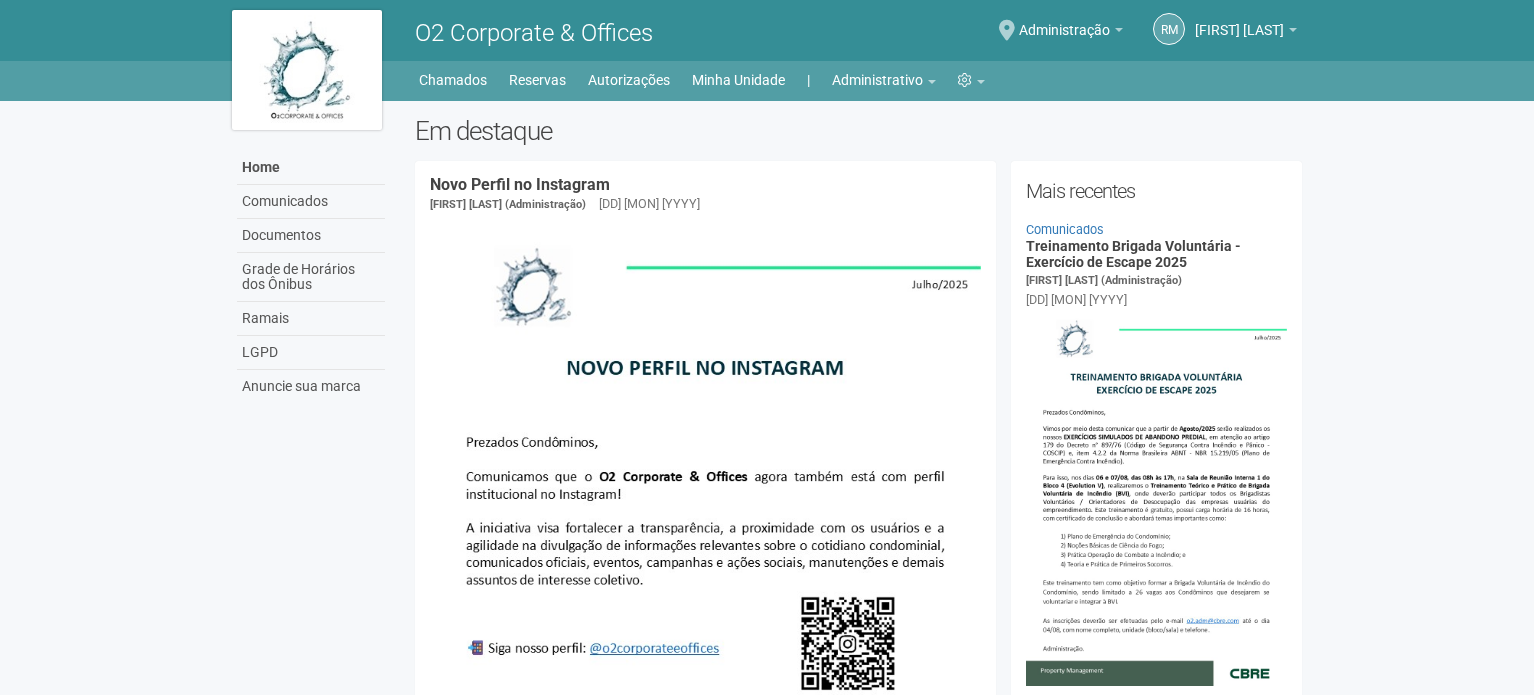 scroll, scrollTop: 0, scrollLeft: 0, axis: both 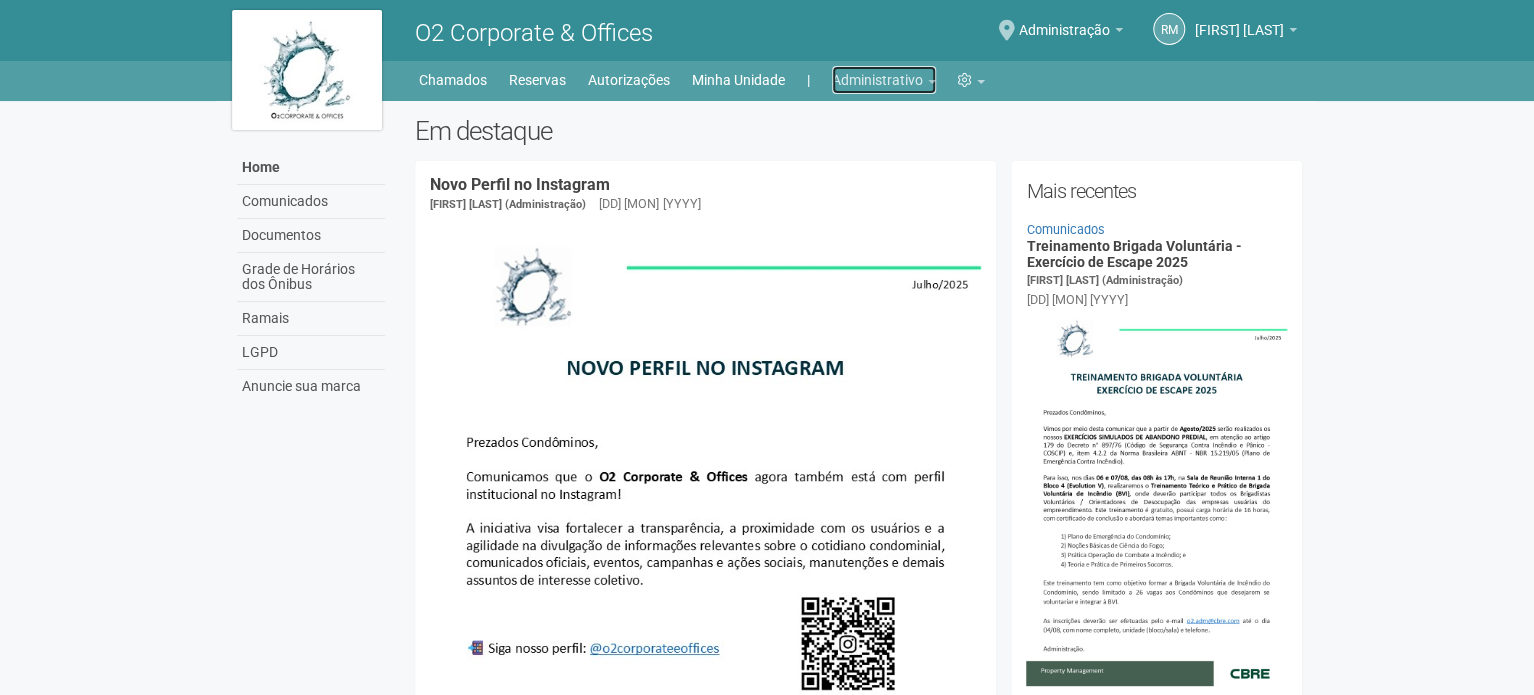 click on "Administrativo" at bounding box center [884, 80] 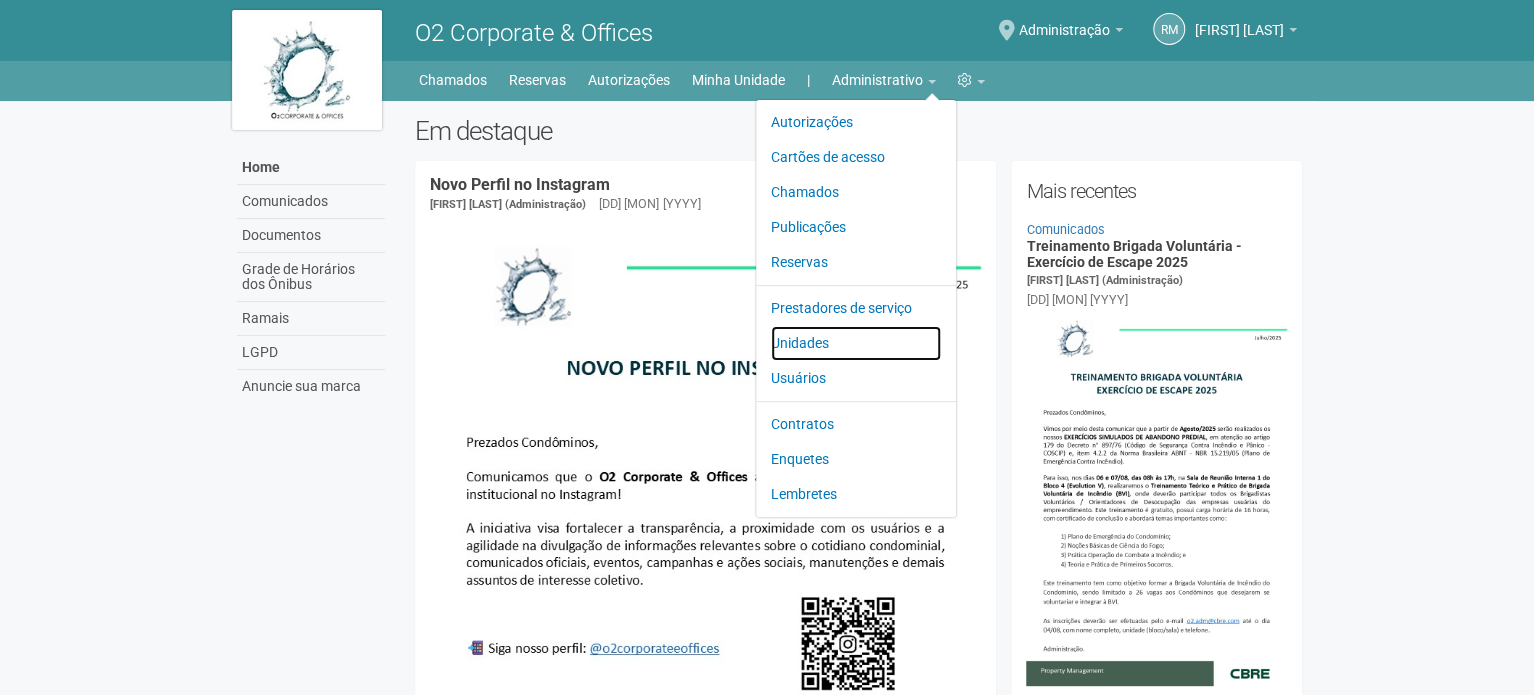click on "Unidades" at bounding box center (856, 343) 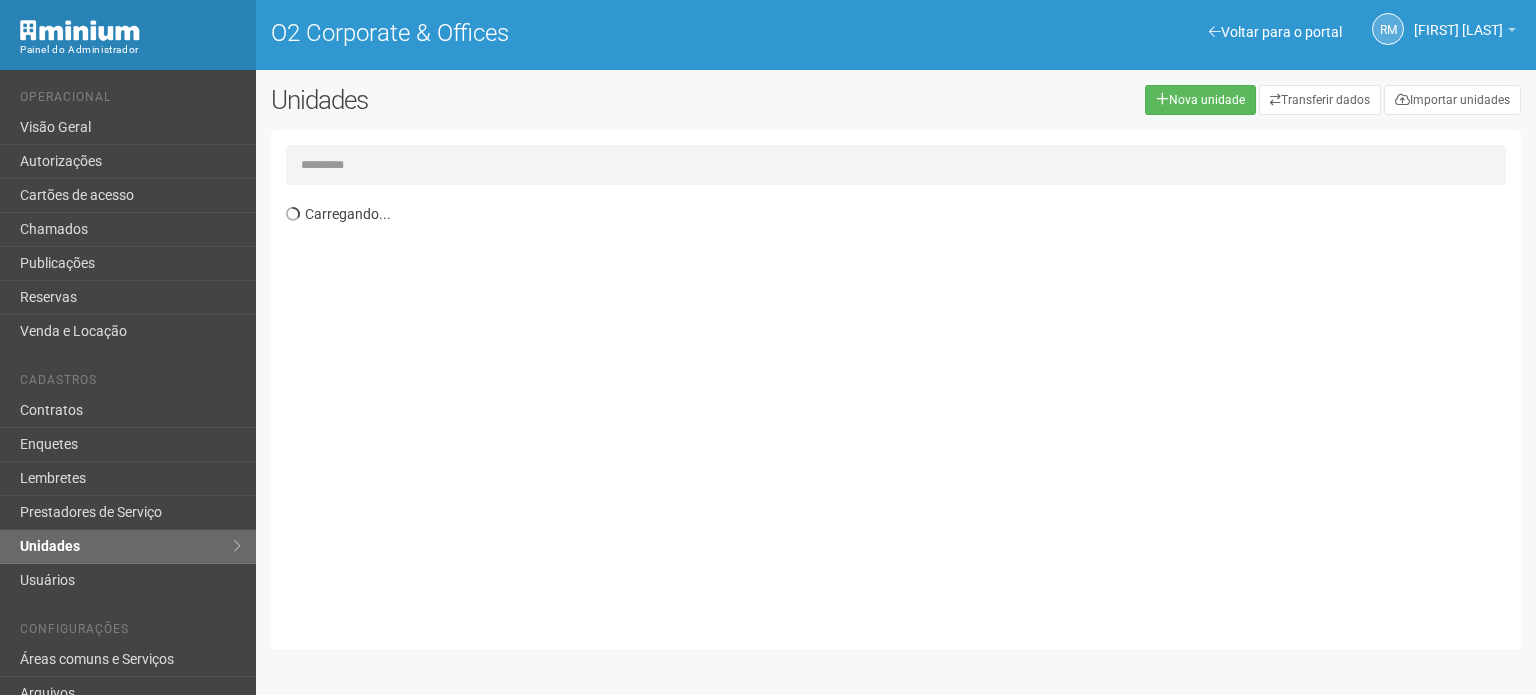 scroll, scrollTop: 0, scrollLeft: 0, axis: both 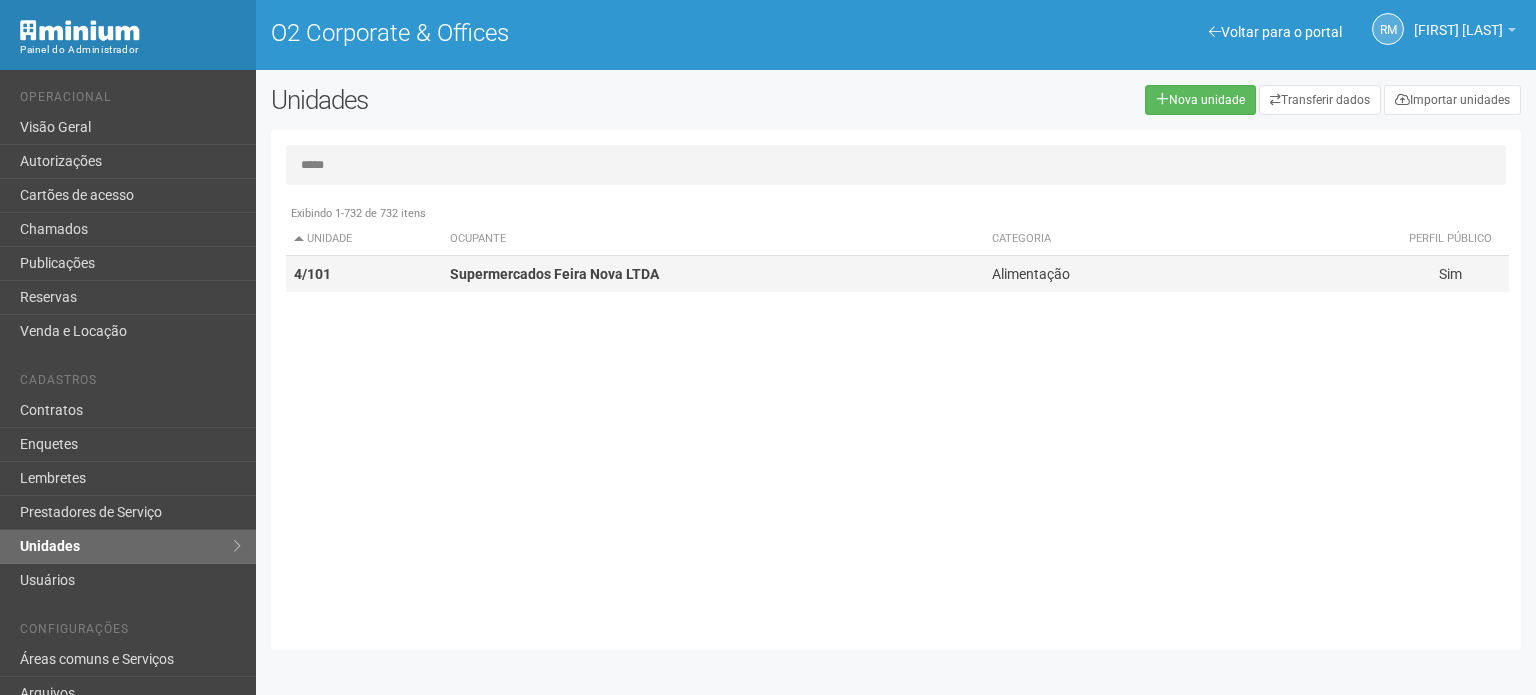 type on "*****" 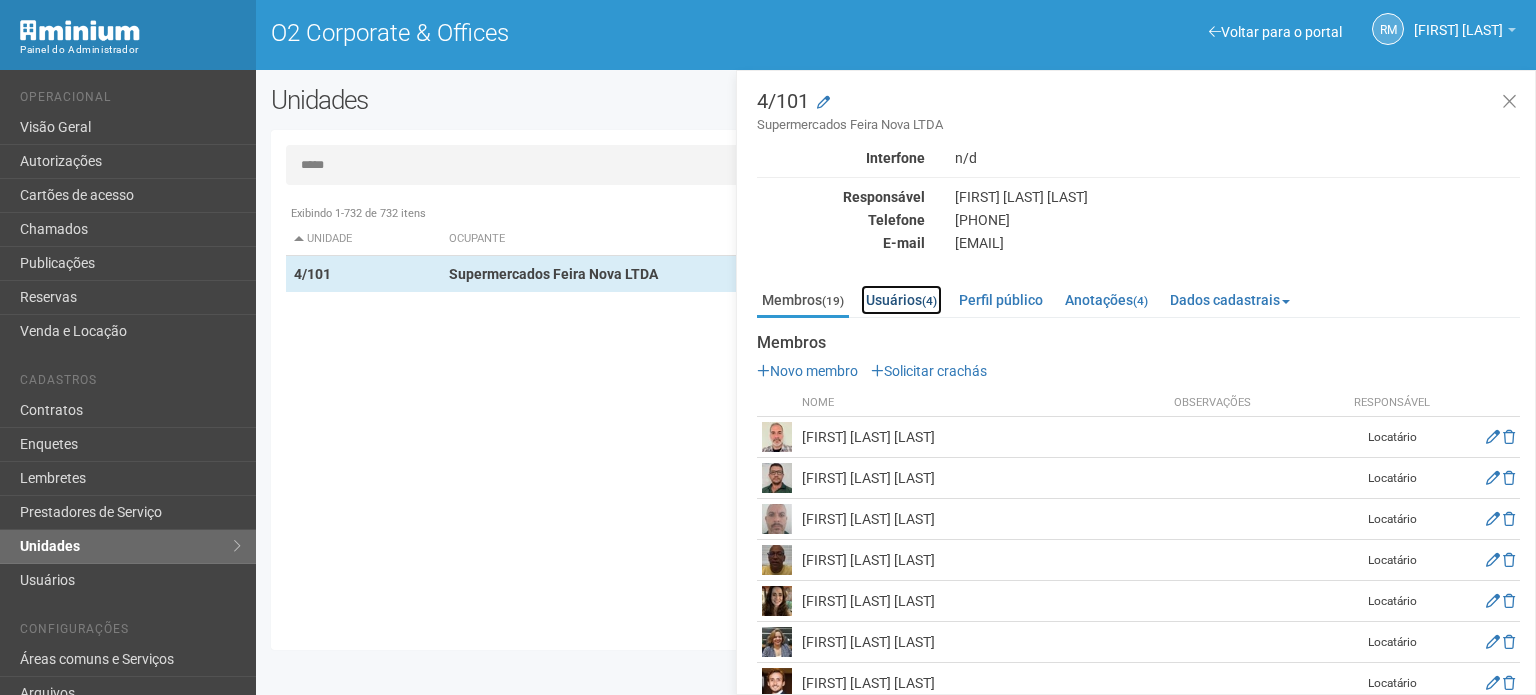 click on "Usuários  (4)" at bounding box center (901, 300) 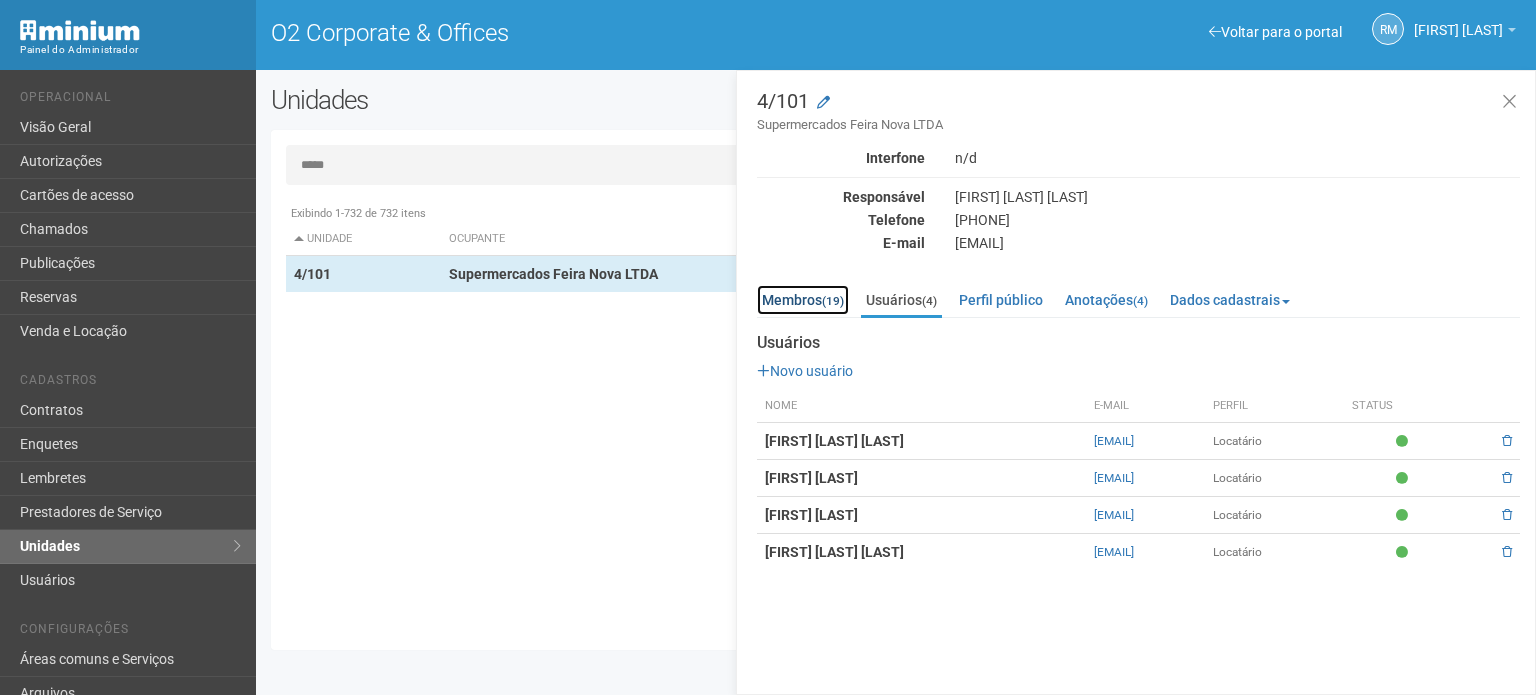 click on "Membros  (19)" at bounding box center [803, 300] 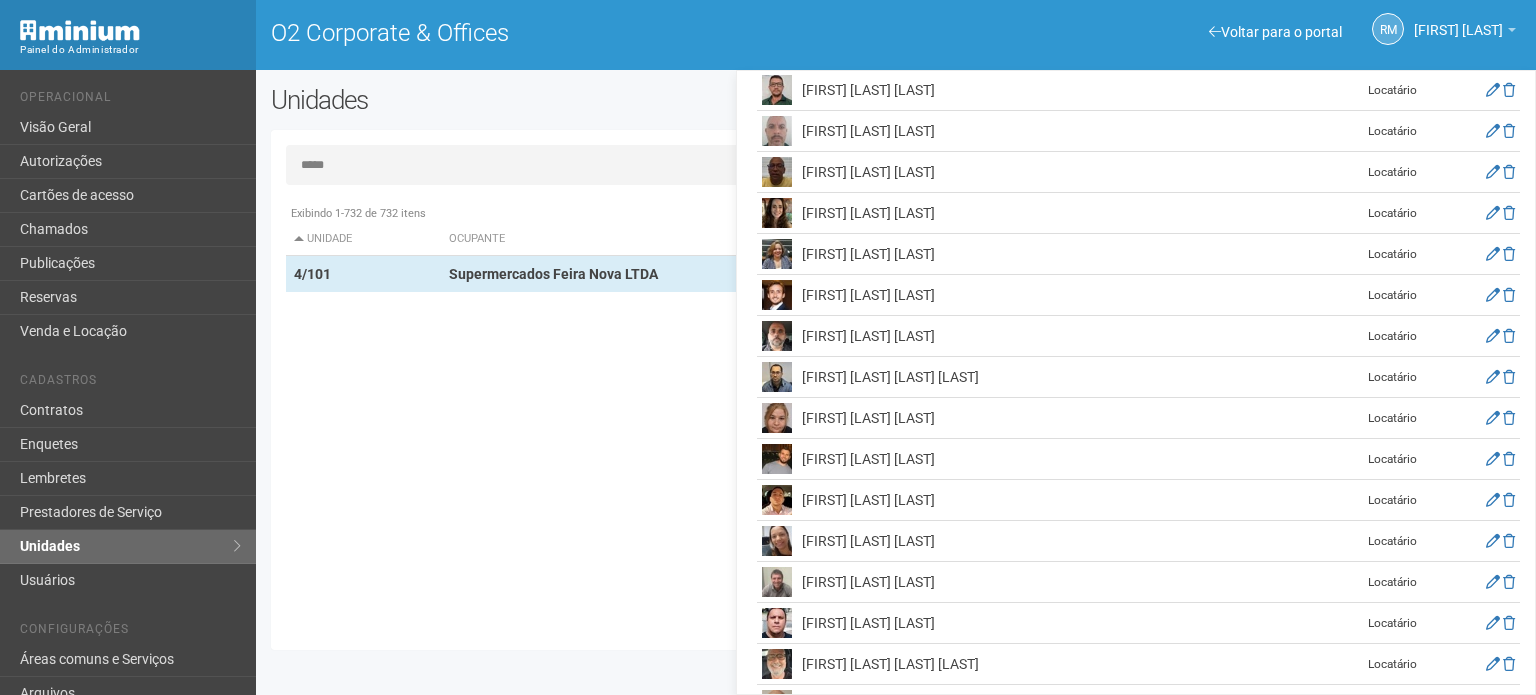 scroll, scrollTop: 400, scrollLeft: 0, axis: vertical 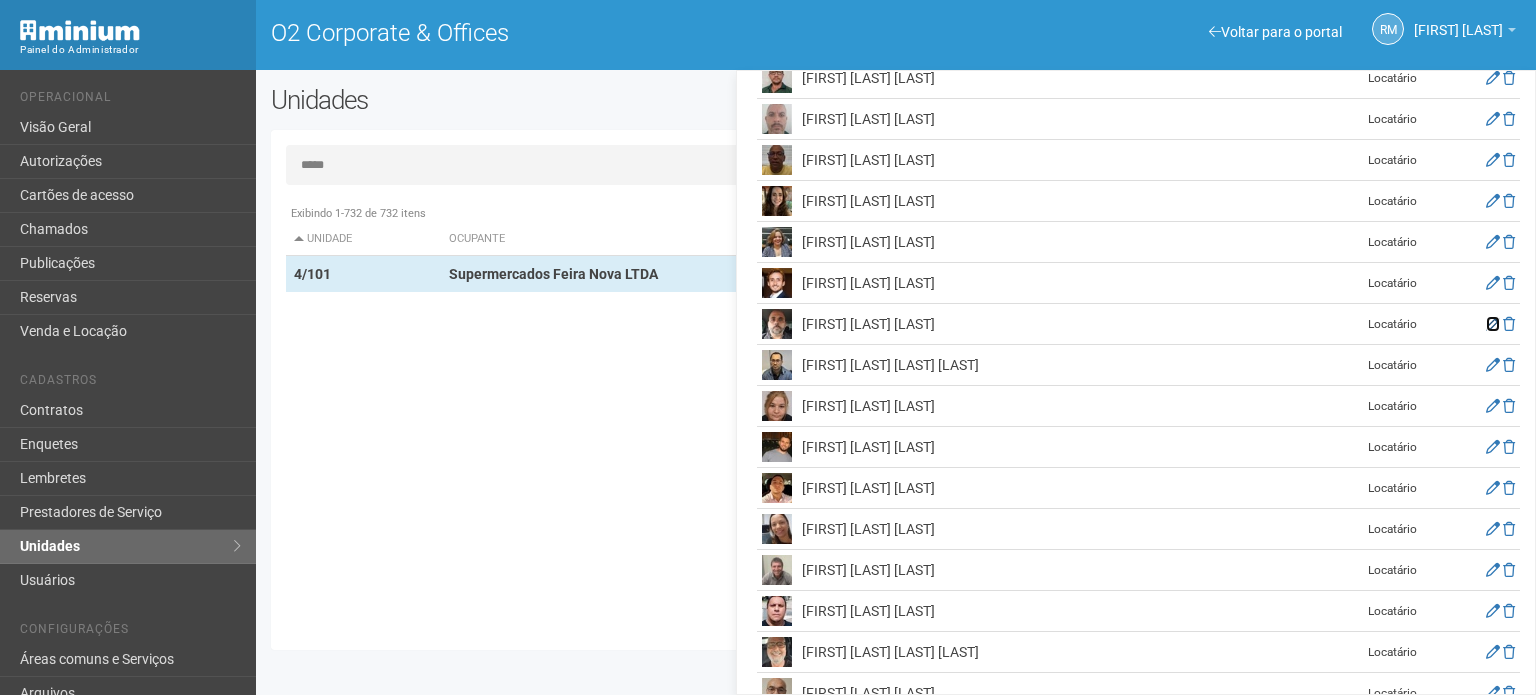 click at bounding box center [1493, 324] 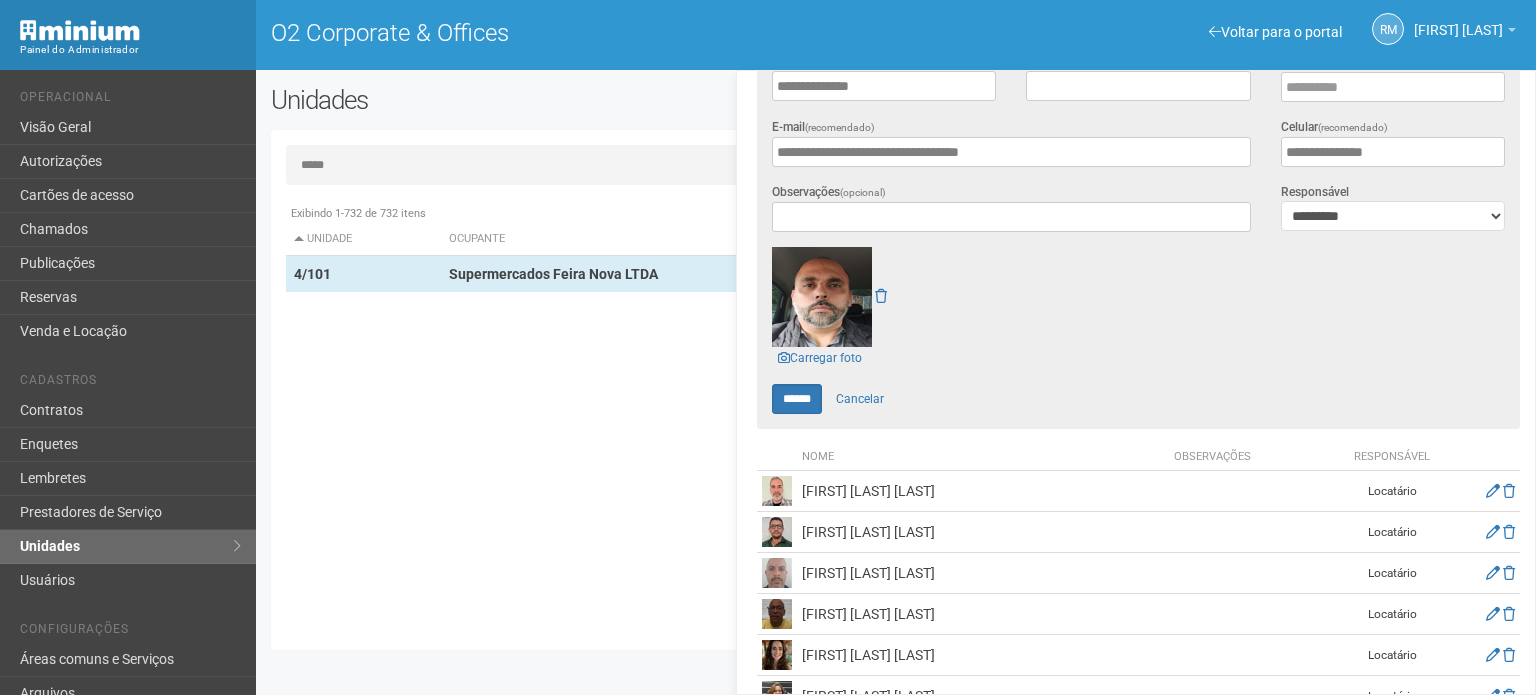 scroll, scrollTop: 55, scrollLeft: 0, axis: vertical 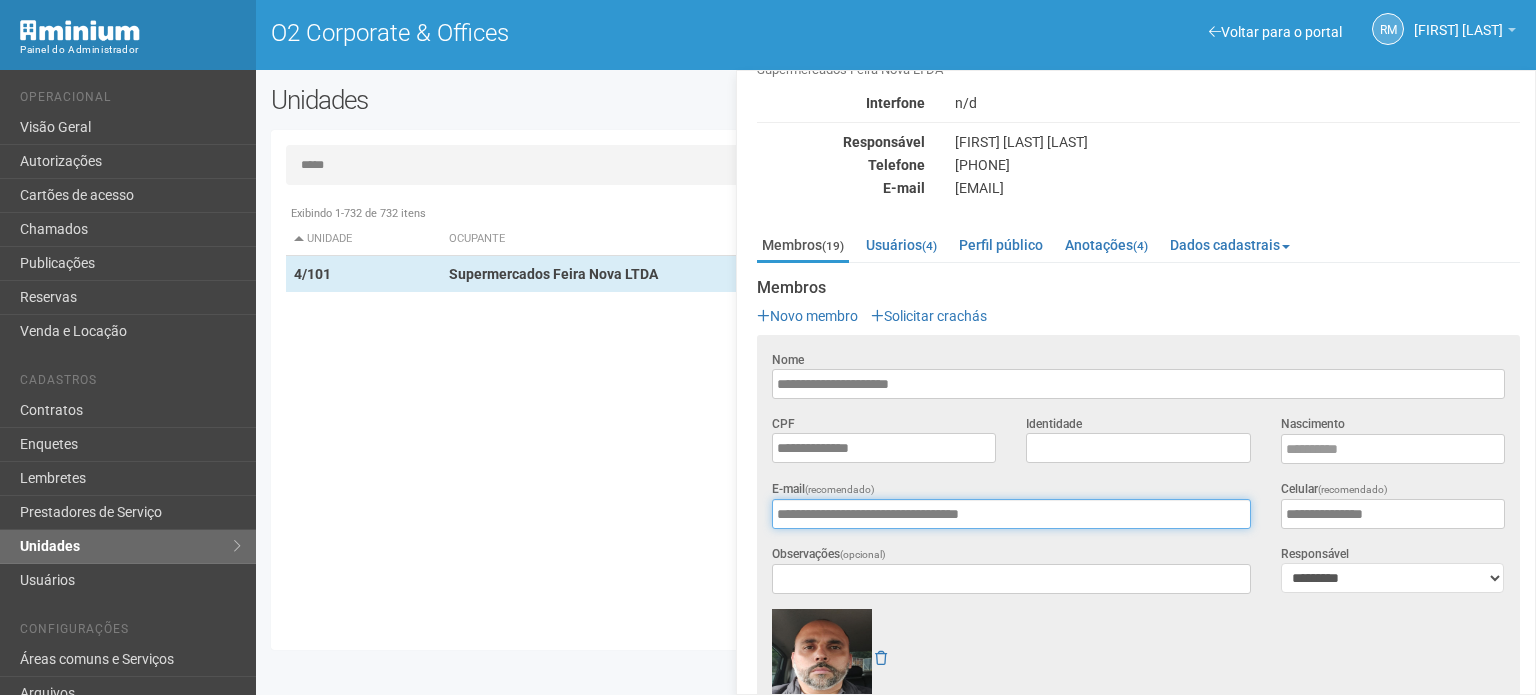 drag, startPoint x: 1040, startPoint y: 515, endPoint x: 771, endPoint y: 511, distance: 269.02972 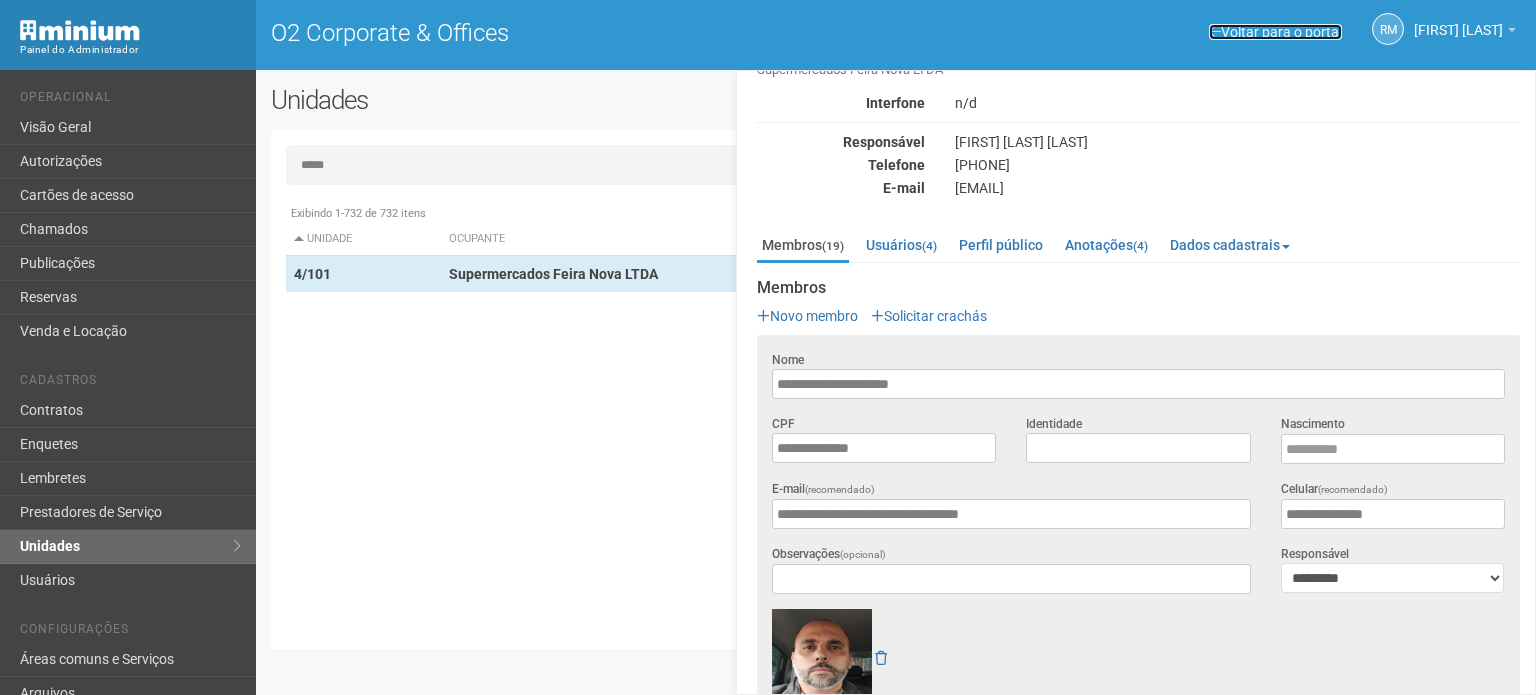 click on "Voltar para o portal" at bounding box center [1275, 32] 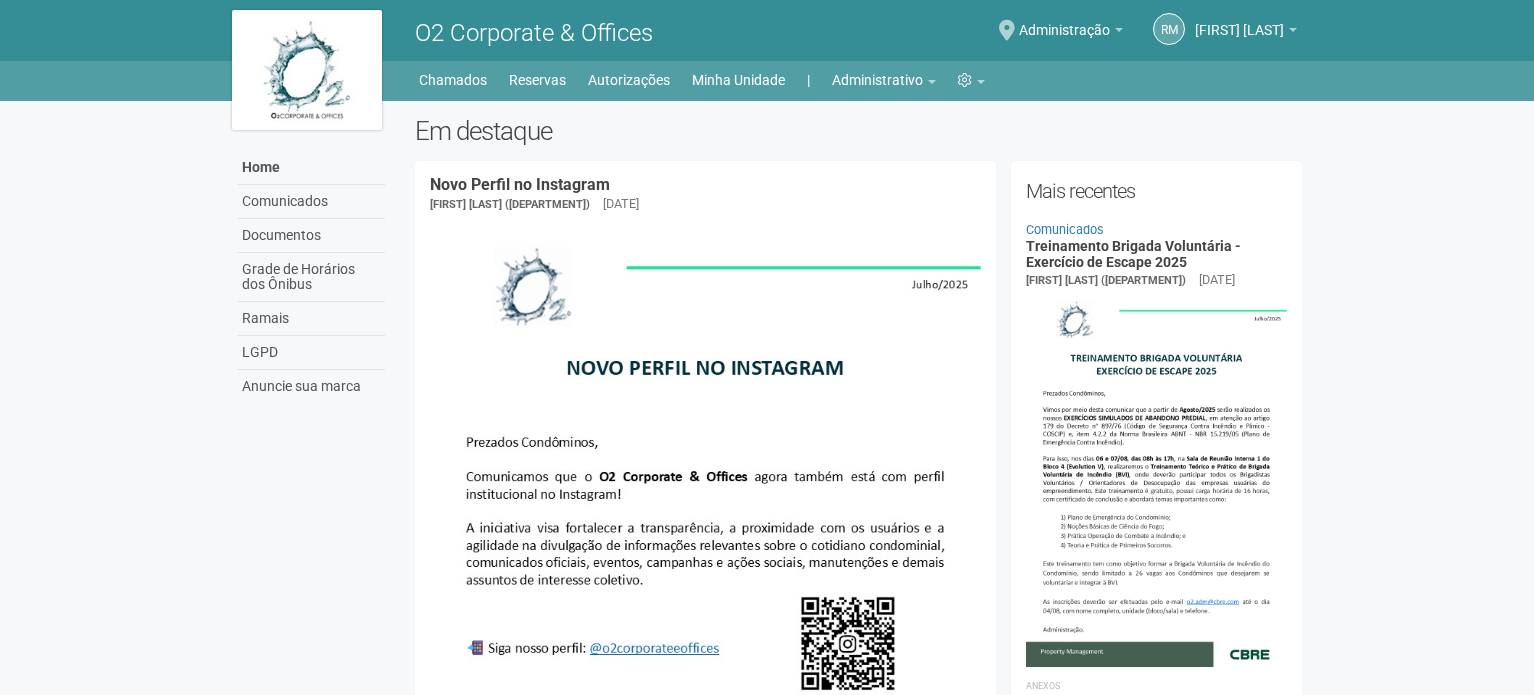 scroll, scrollTop: 0, scrollLeft: 0, axis: both 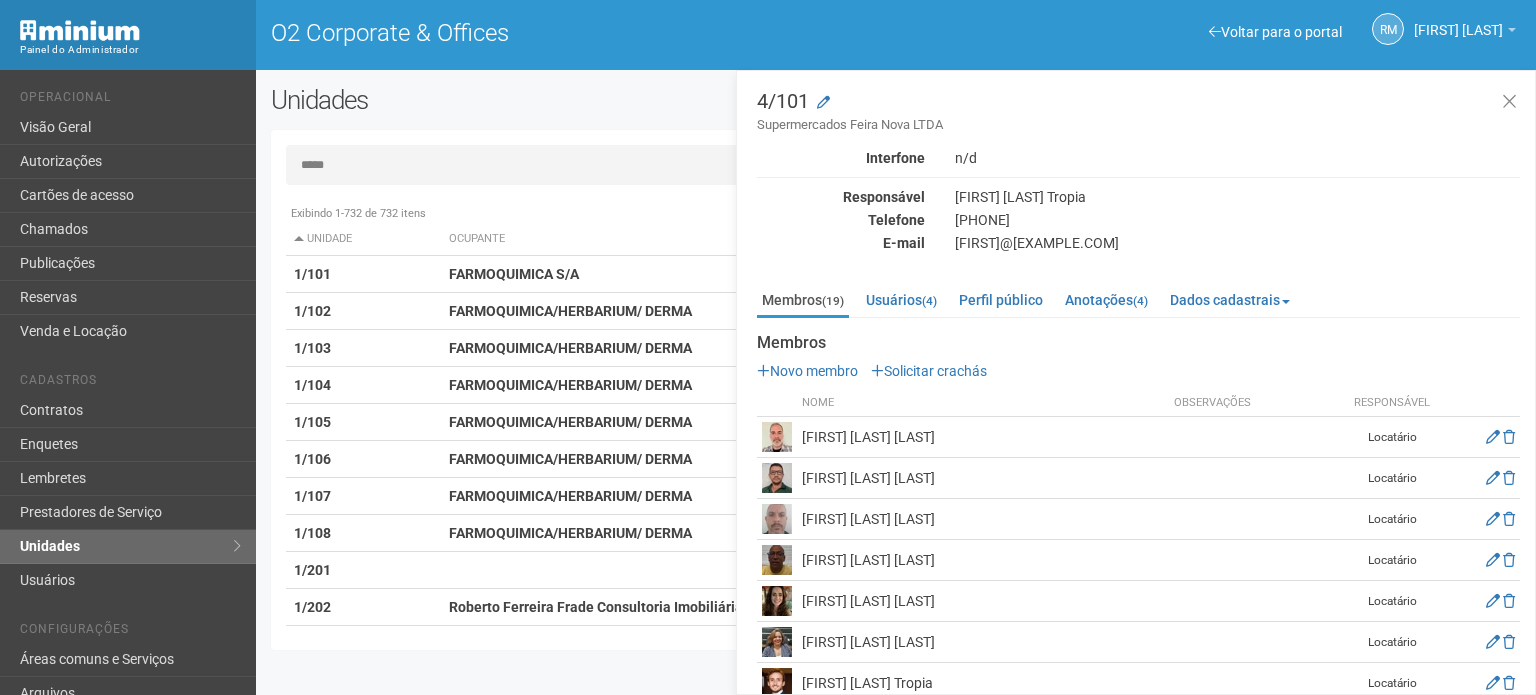 click on "*****" at bounding box center (896, 165) 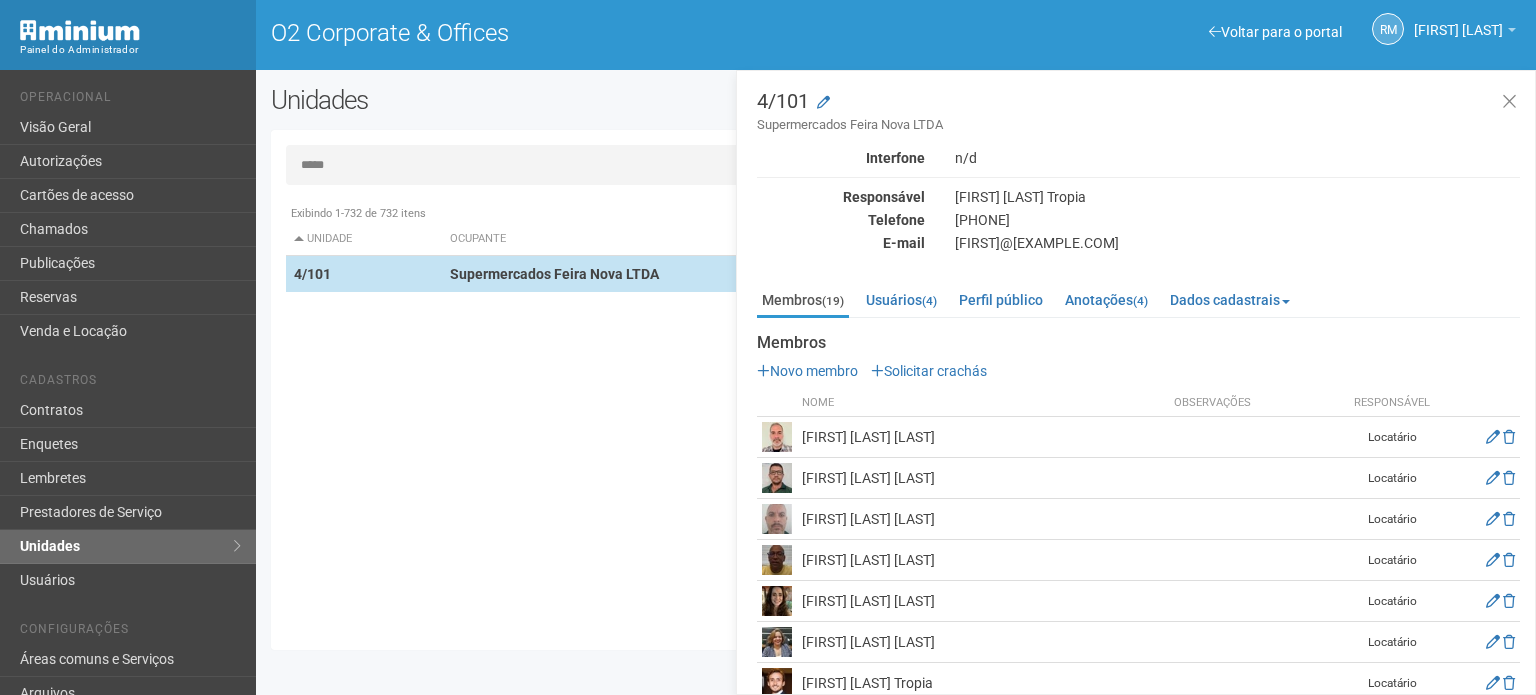 click on "Supermercados Feira Nova LTDA" at bounding box center (554, 274) 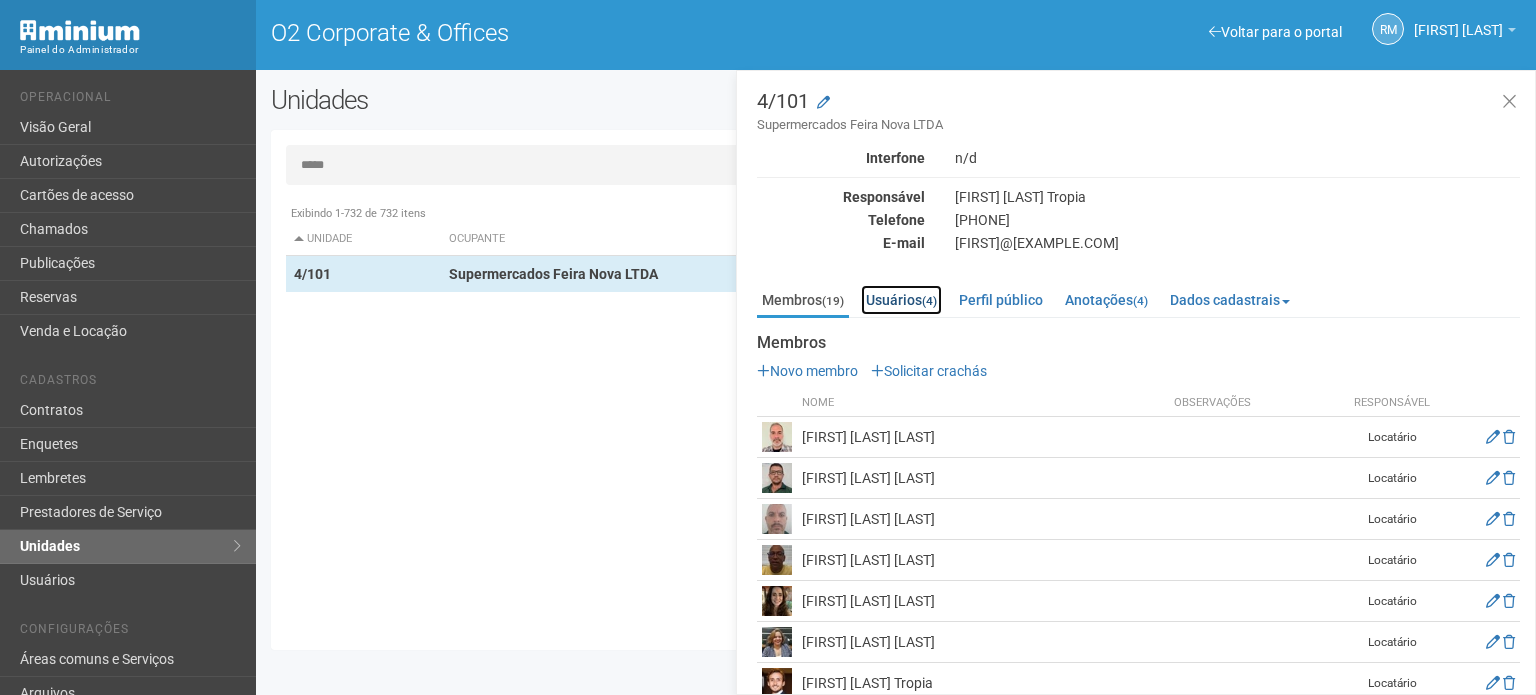 click on "Usuários  (4)" at bounding box center [901, 300] 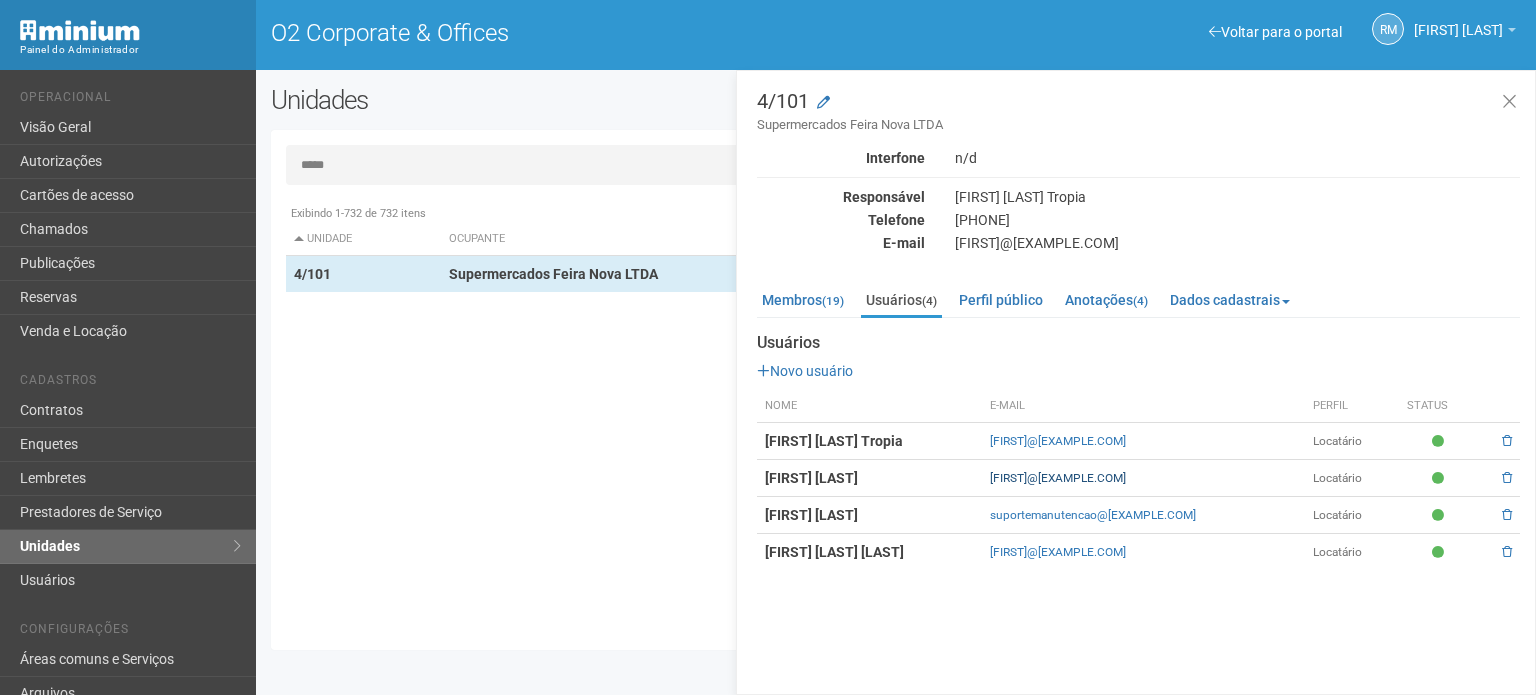 drag, startPoint x: 1223, startPoint y: 472, endPoint x: 1032, endPoint y: 476, distance: 191.04189 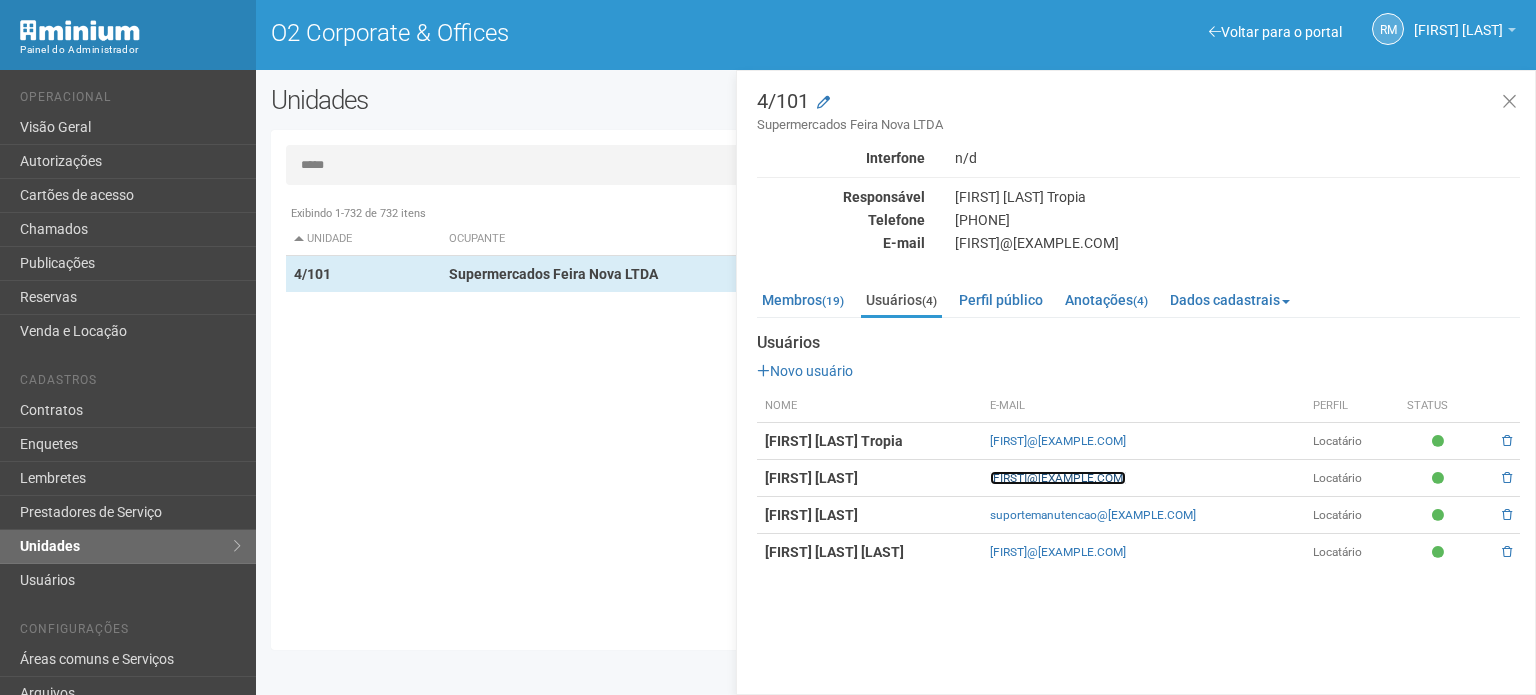 copy on "[FIRST]@[EXAMPLE.COM]" 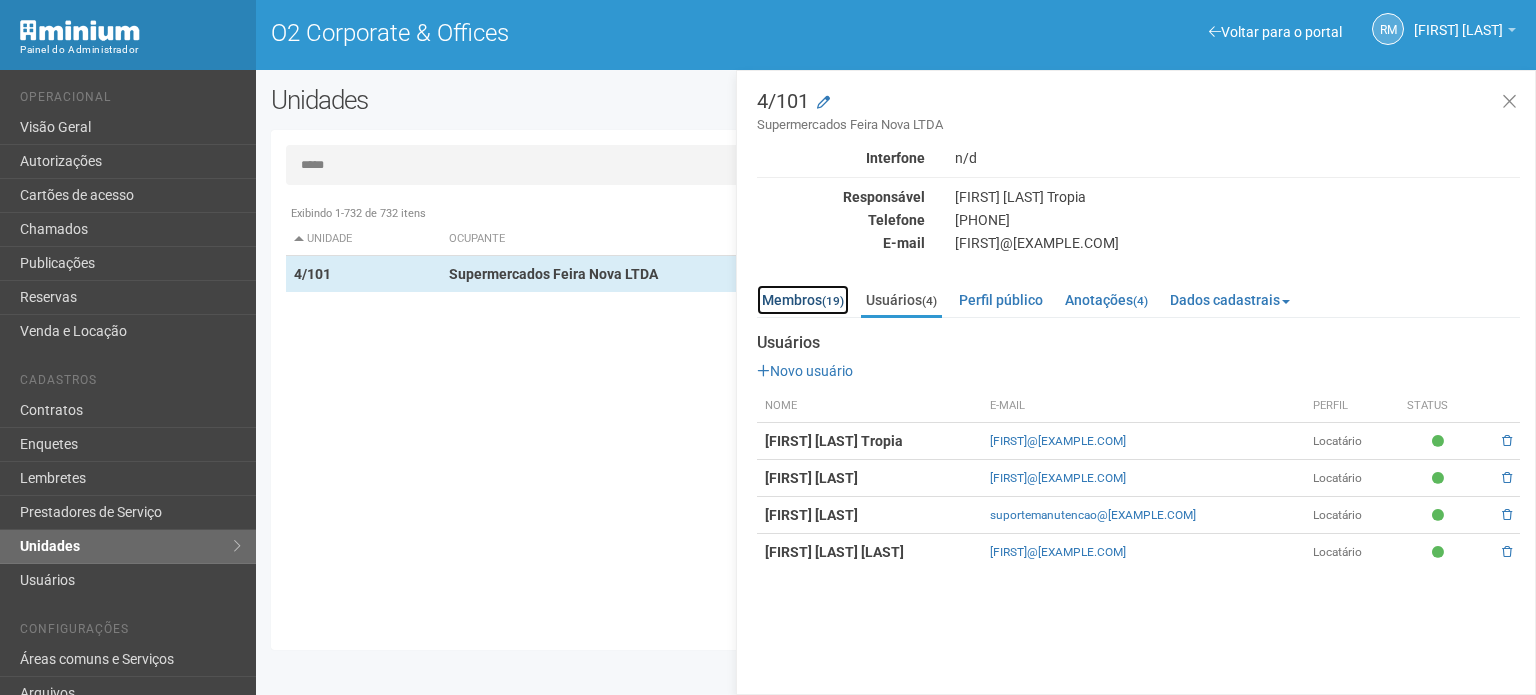 click on "Membros  (19)" at bounding box center [803, 300] 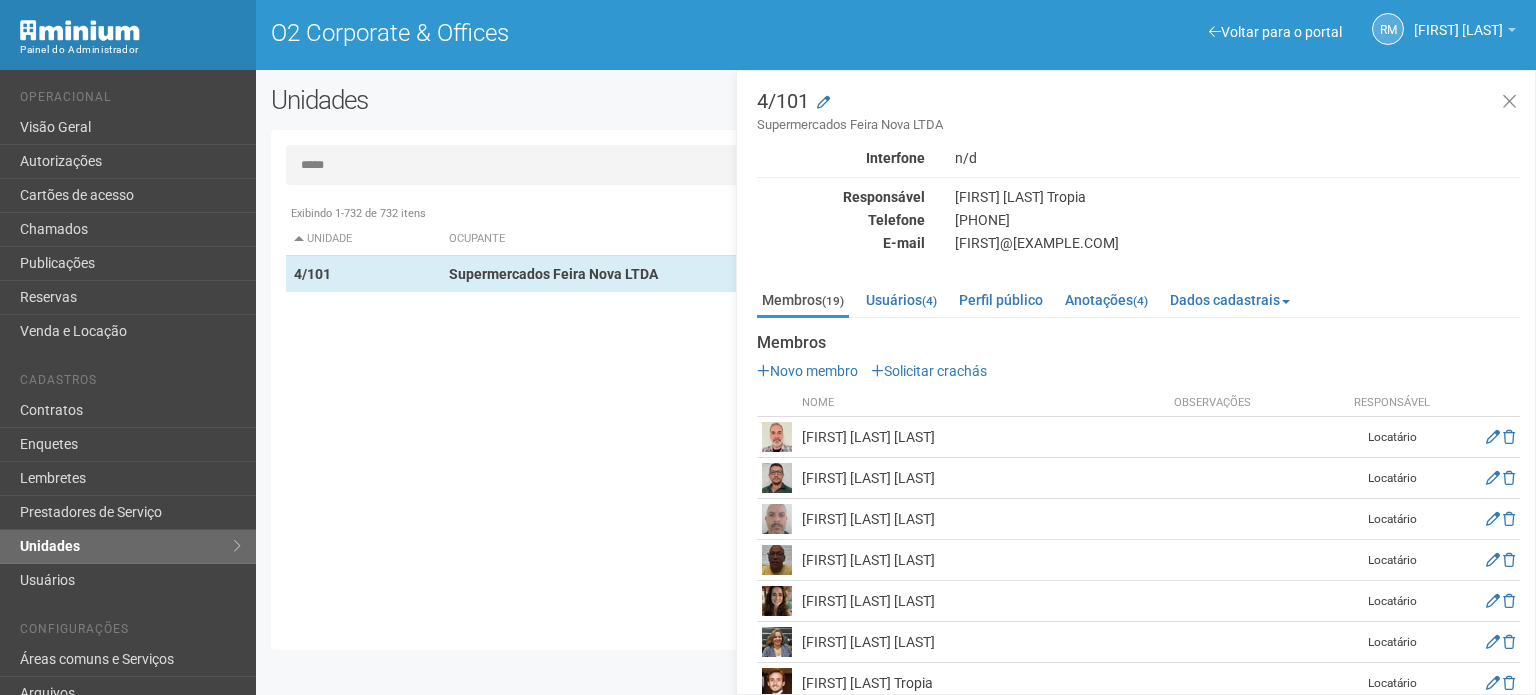 click on "[NUMBER]/[NUMBER]
Supermercados Feira Nova LTDA
Interfone
n/d
Responsável
[FIRST] [LAST] [LAST]
Telefone
[PHONE]
E-mail
[EMAIL]
Membros  ([NUMBER])
Usuários  ([NUMBER])
Perfil público
Anotações  ([NUMBER])
Dados cadastrais
Proprietário
Locatário
Documentos
Documentos
Novo documento
Enviando...
Nenhum documento
Perfil público
- Site" at bounding box center [1136, 382] 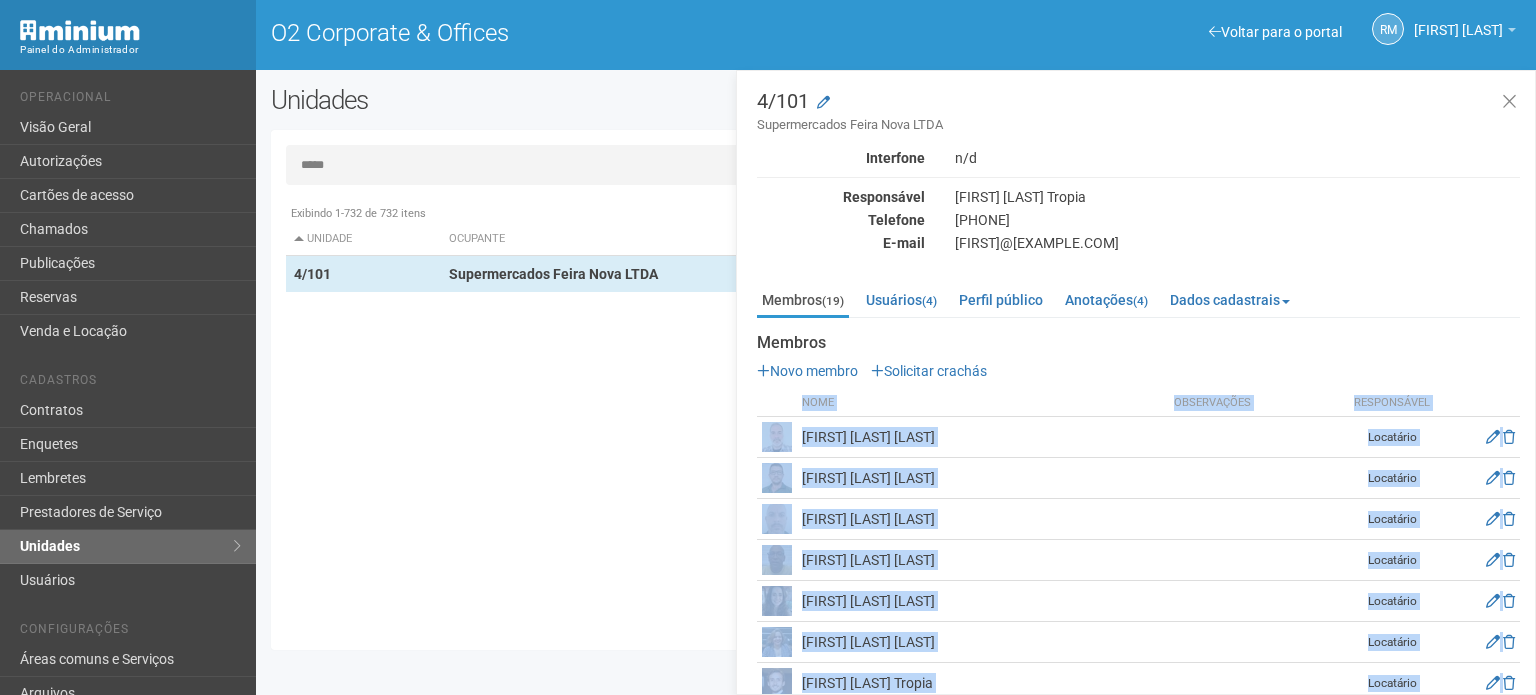 click on "[NUMBER]/[NUMBER]
Supermercados Feira Nova LTDA
Interfone
n/d
Responsável
[FIRST] [LAST] [LAST]
Telefone
[PHONE]
E-mail
[EMAIL]
Membros  ([NUMBER])
Usuários  ([NUMBER])
Perfil público
Anotações  ([NUMBER])
Dados cadastrais
Proprietário
Locatário
Documentos
Documentos
Novo documento
Enviando...
Nenhum documento
Perfil público
- Site" at bounding box center [1136, 382] 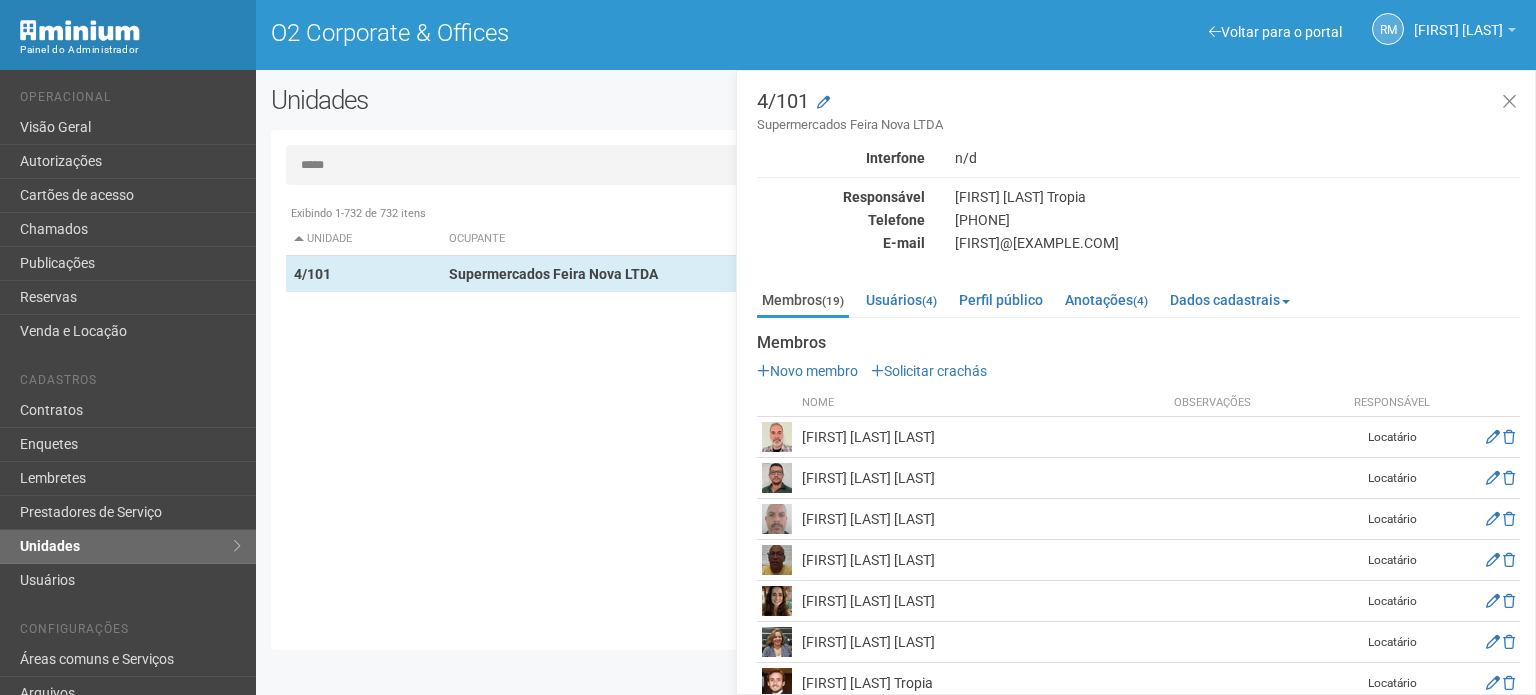 click on "[NUMBER]/[NUMBER]
Supermercados Feira Nova LTDA
Interfone
n/d
Responsável
[FIRST] [LAST] [LAST]
Telefone
[PHONE]
E-mail
[EMAIL]
Membros  ([NUMBER])
Usuários  ([NUMBER])
Perfil público
Anotações  ([NUMBER])
Dados cadastrais
Proprietário
Locatário
Documentos
Documentos
Novo documento
Enviando...
Nenhum documento
Perfil público
- Site" at bounding box center (1136, 382) 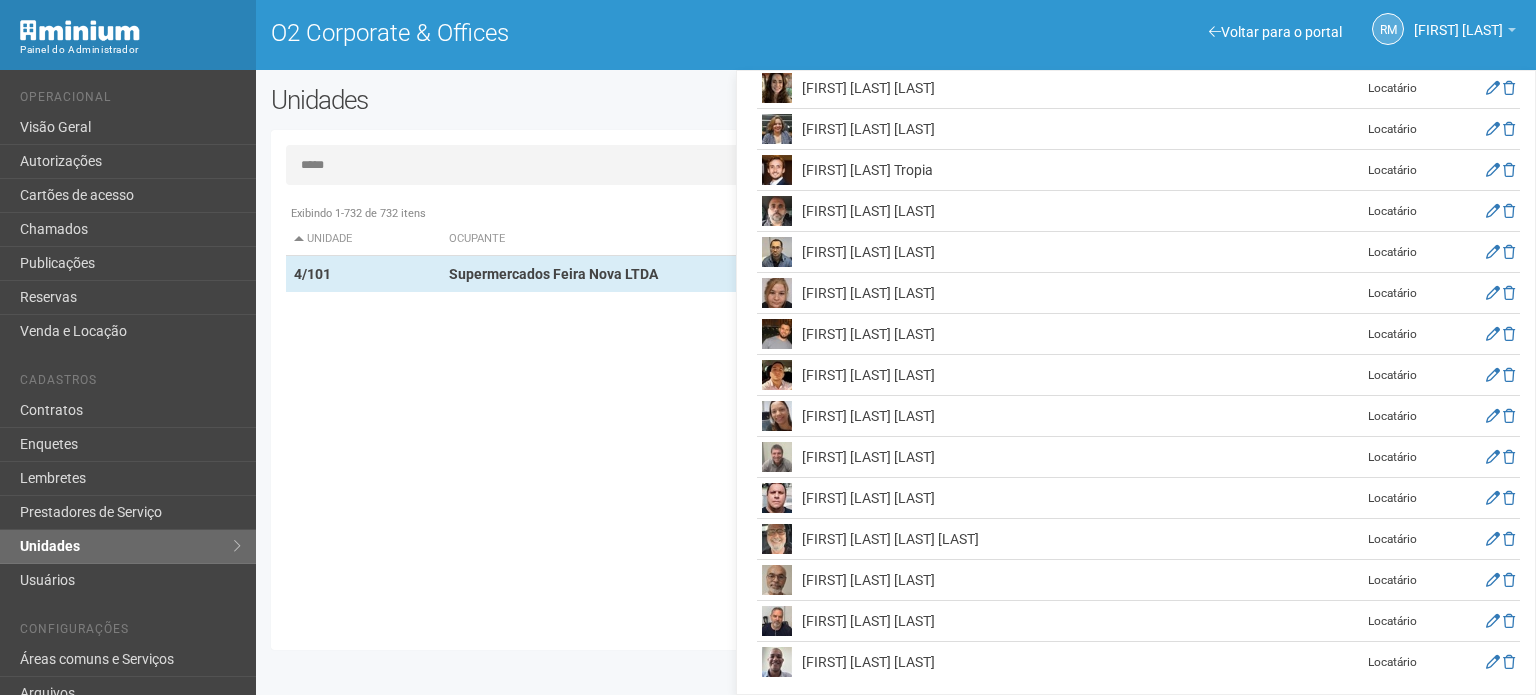 scroll, scrollTop: 516, scrollLeft: 0, axis: vertical 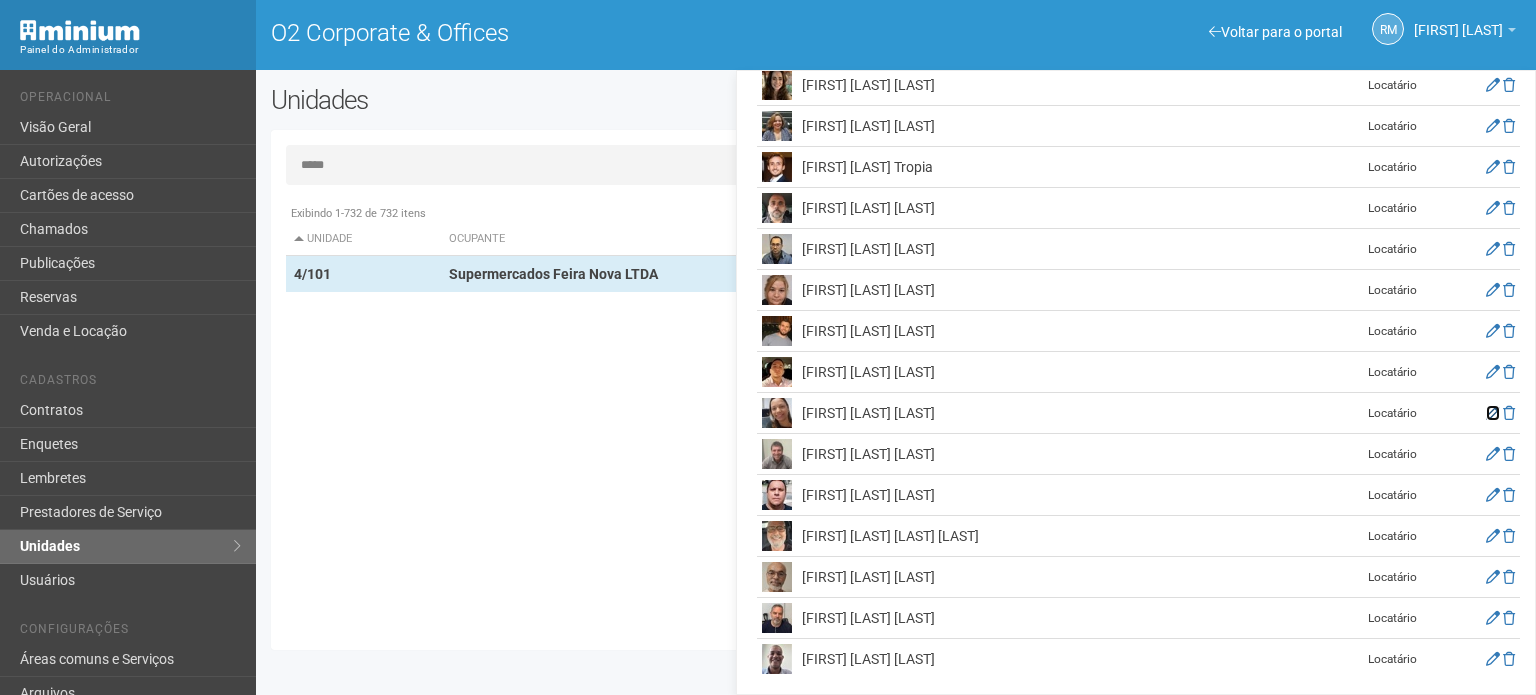 click at bounding box center [1493, 413] 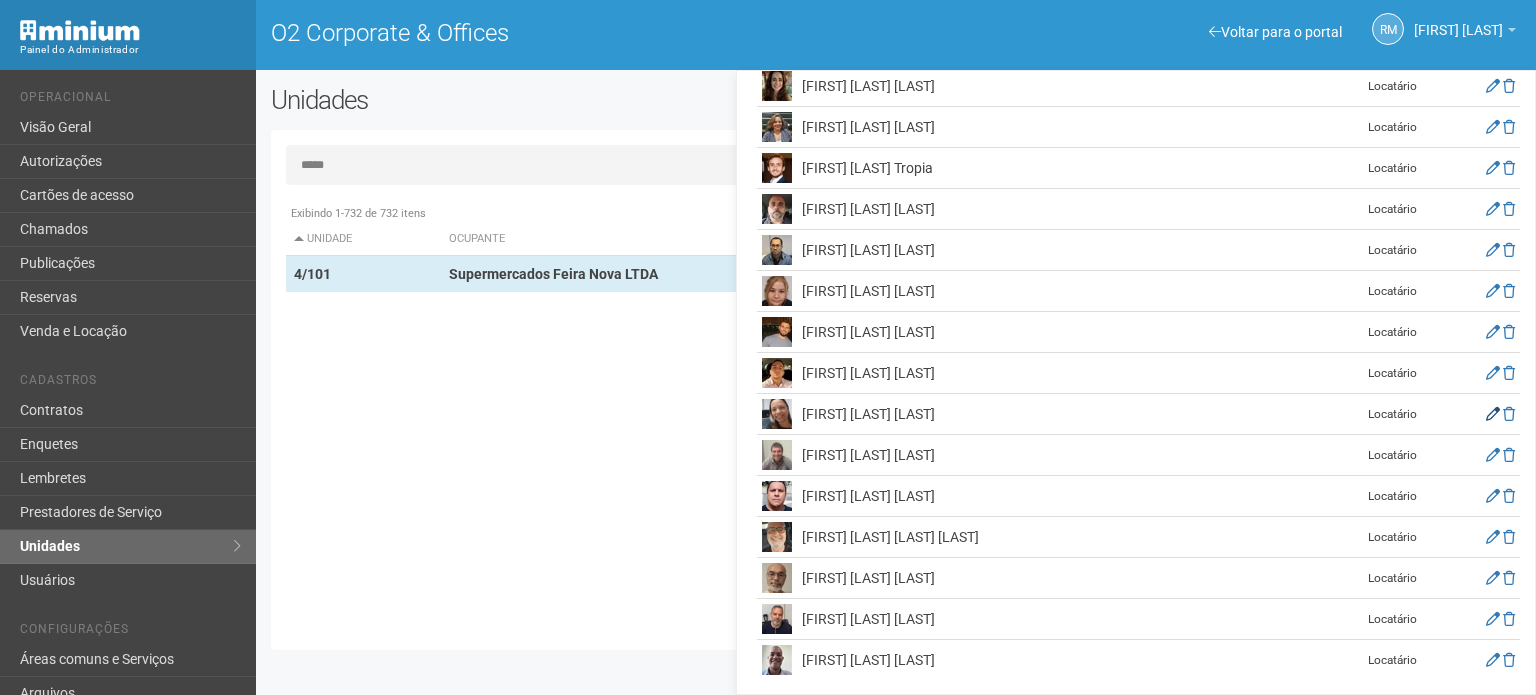 scroll, scrollTop: 55, scrollLeft: 0, axis: vertical 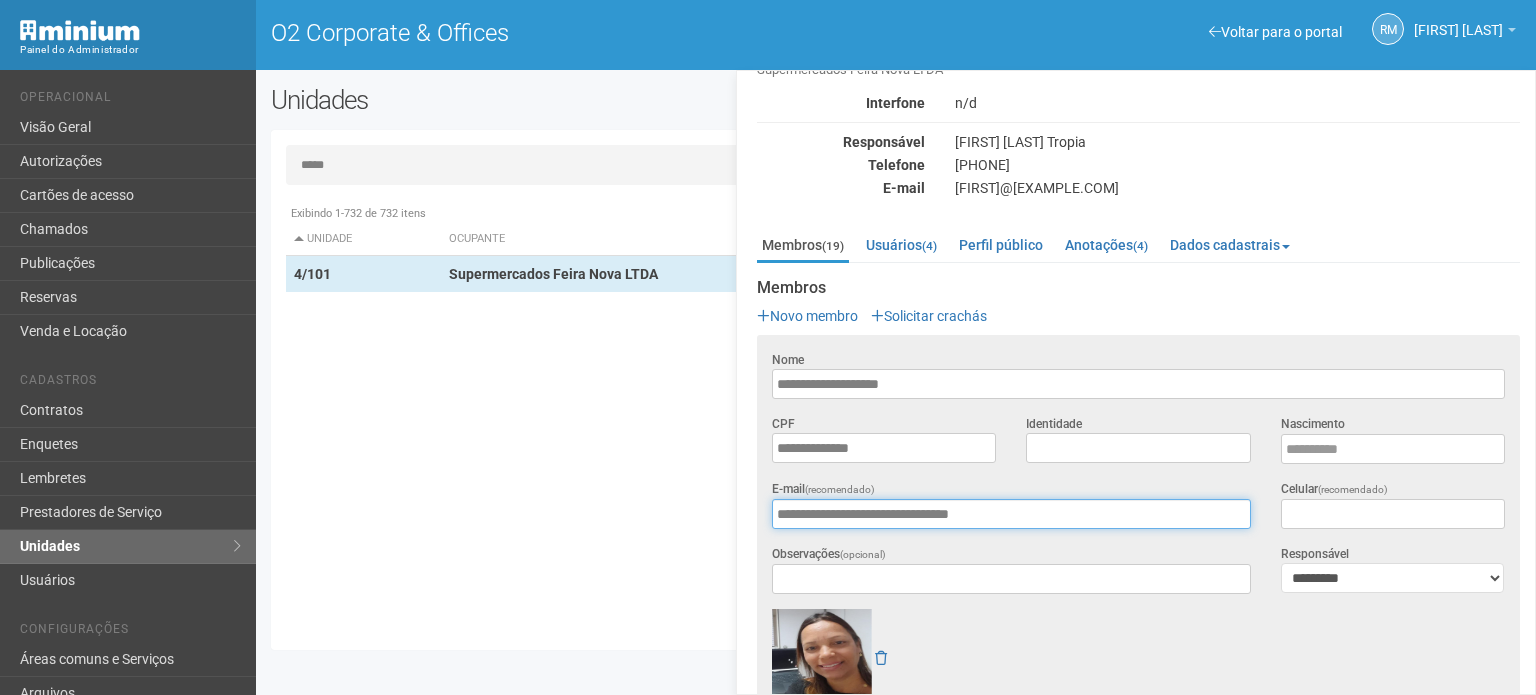 click on "**********" at bounding box center (1011, 514) 